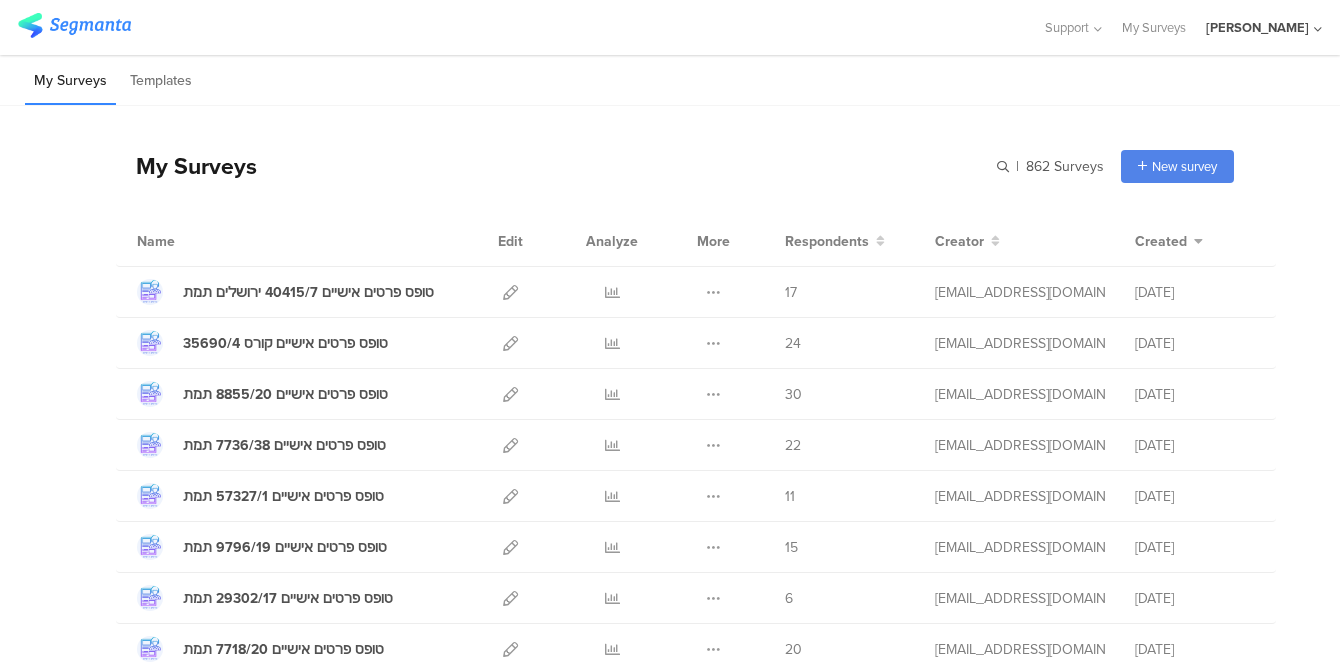 scroll, scrollTop: 0, scrollLeft: 0, axis: both 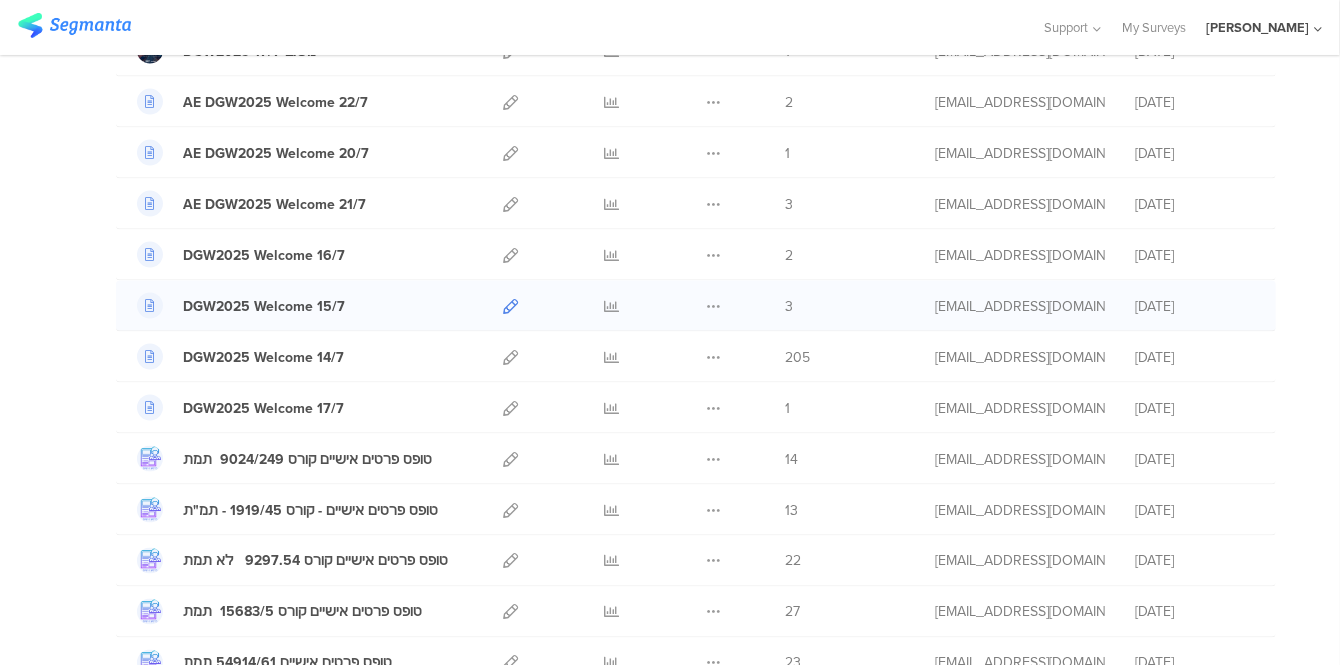 click at bounding box center [510, 306] 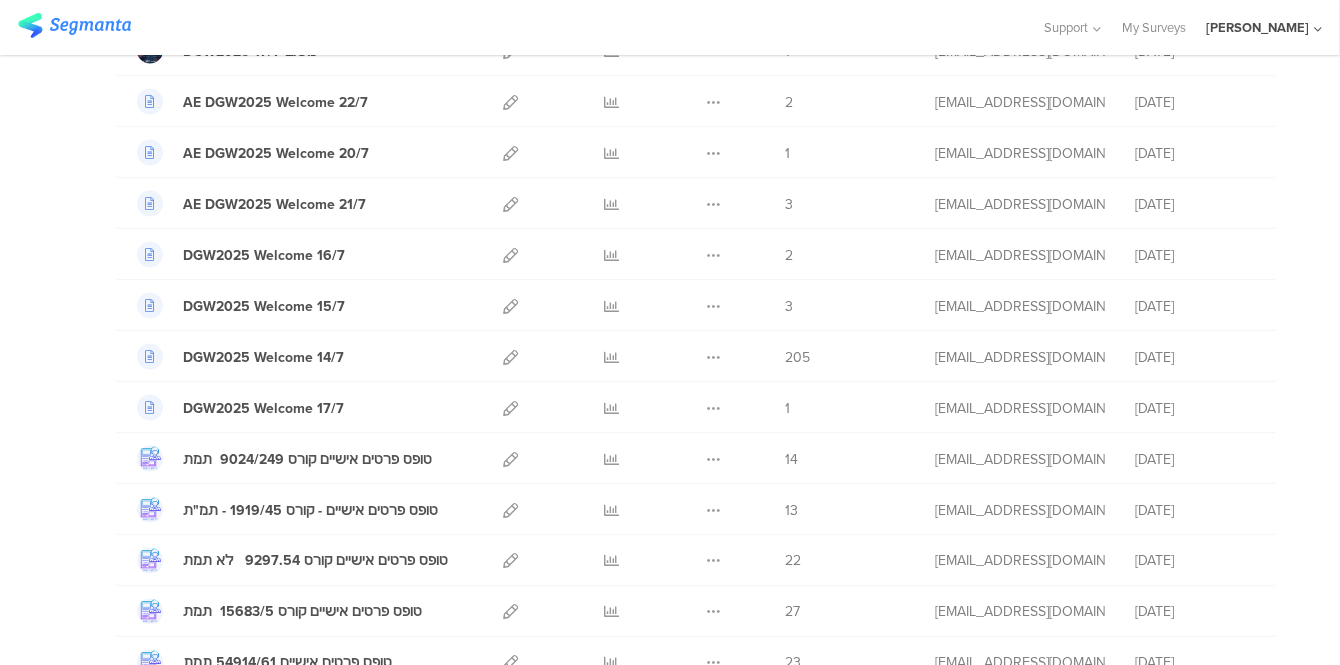 scroll, scrollTop: 818, scrollLeft: 0, axis: vertical 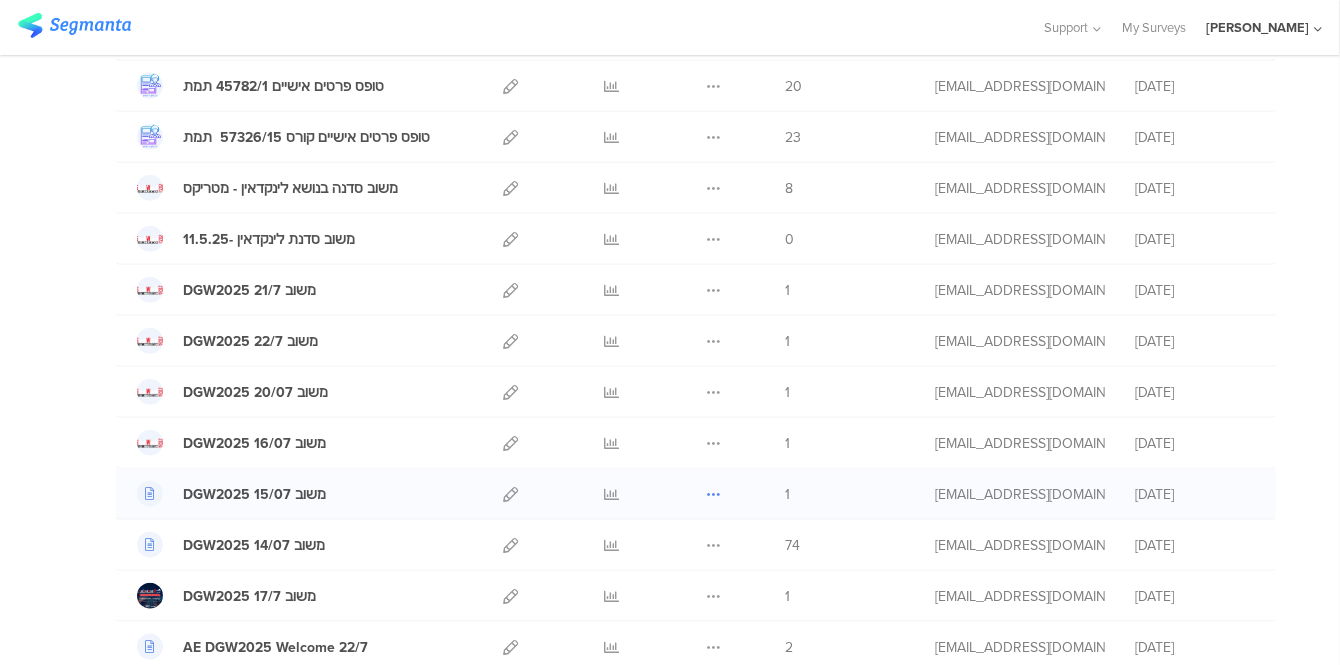 click at bounding box center [713, 494] 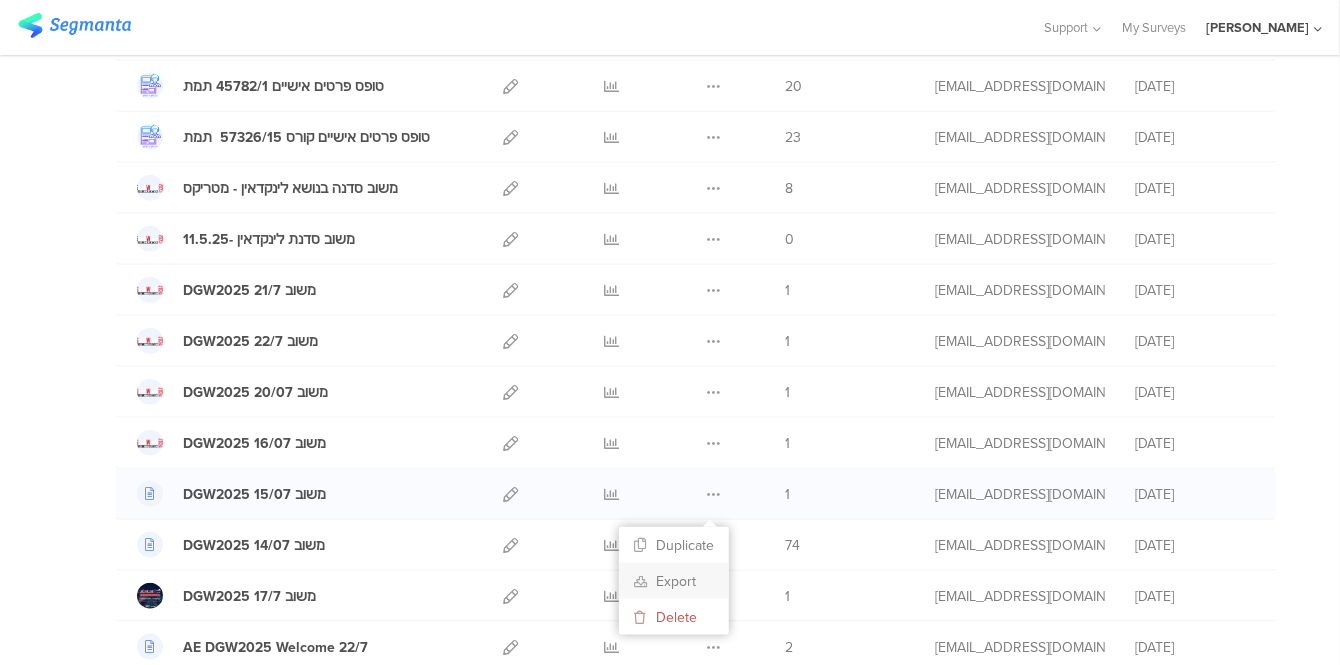 click on "Export" at bounding box center [674, 581] 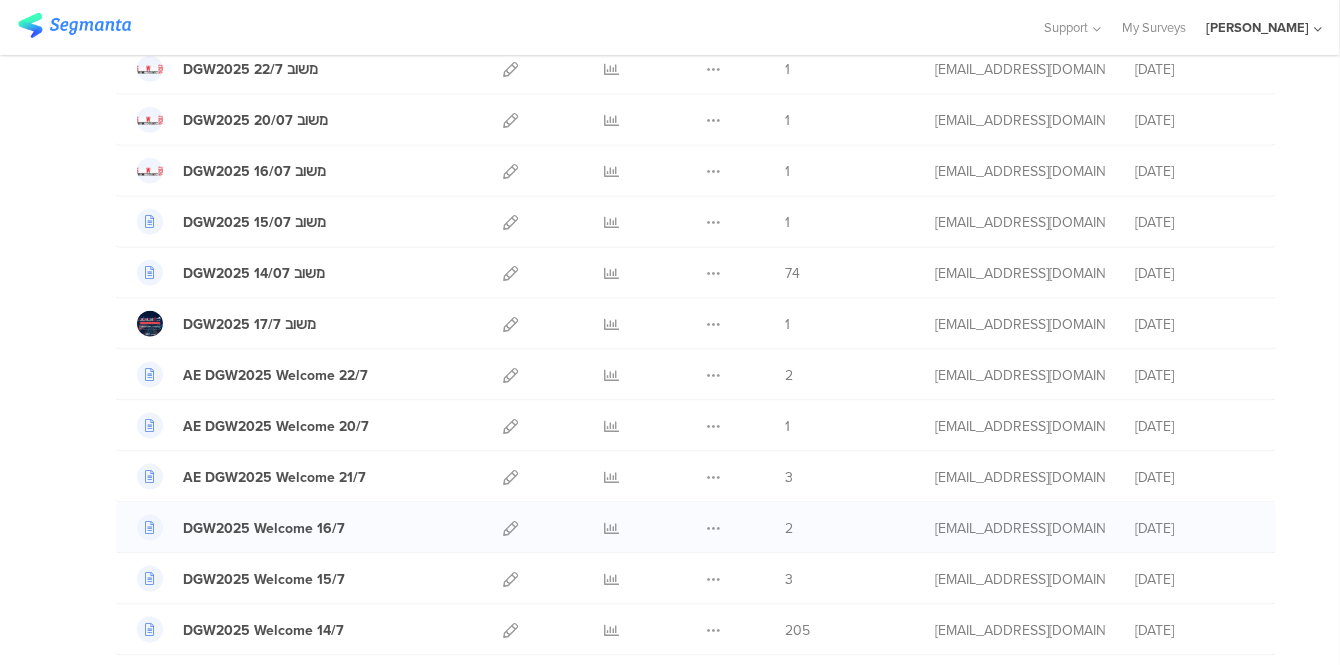 scroll, scrollTop: 1181, scrollLeft: 0, axis: vertical 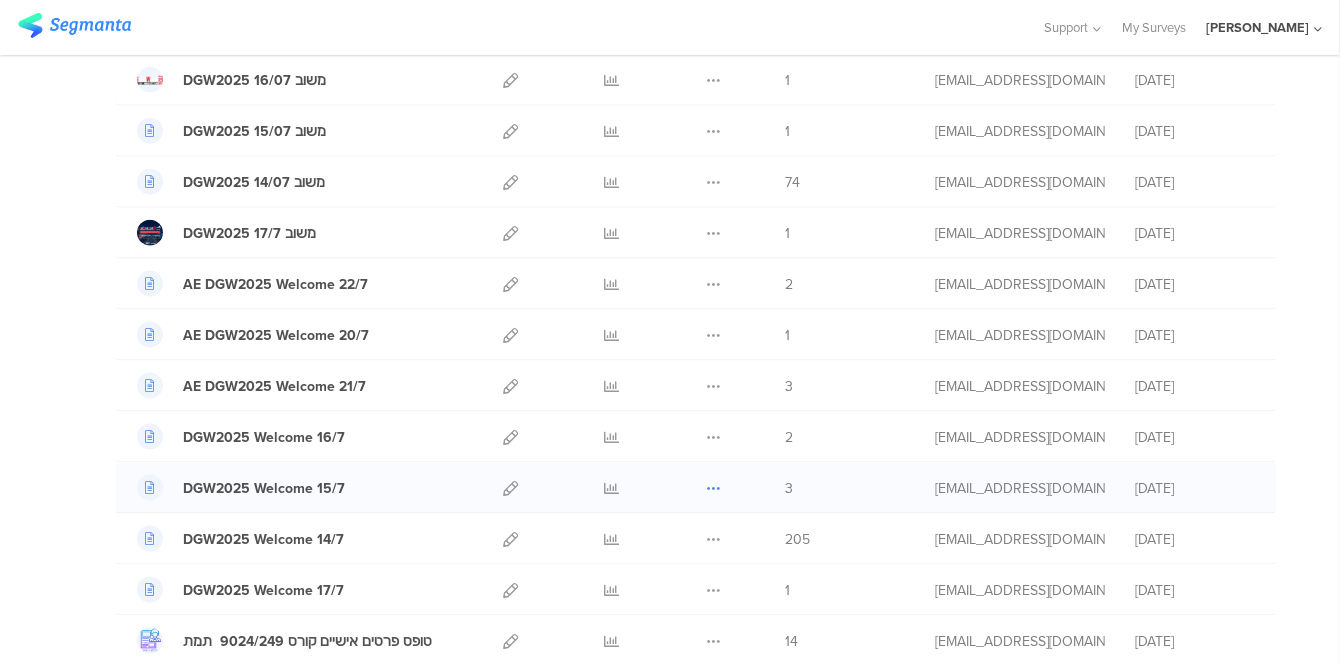 click at bounding box center (713, 488) 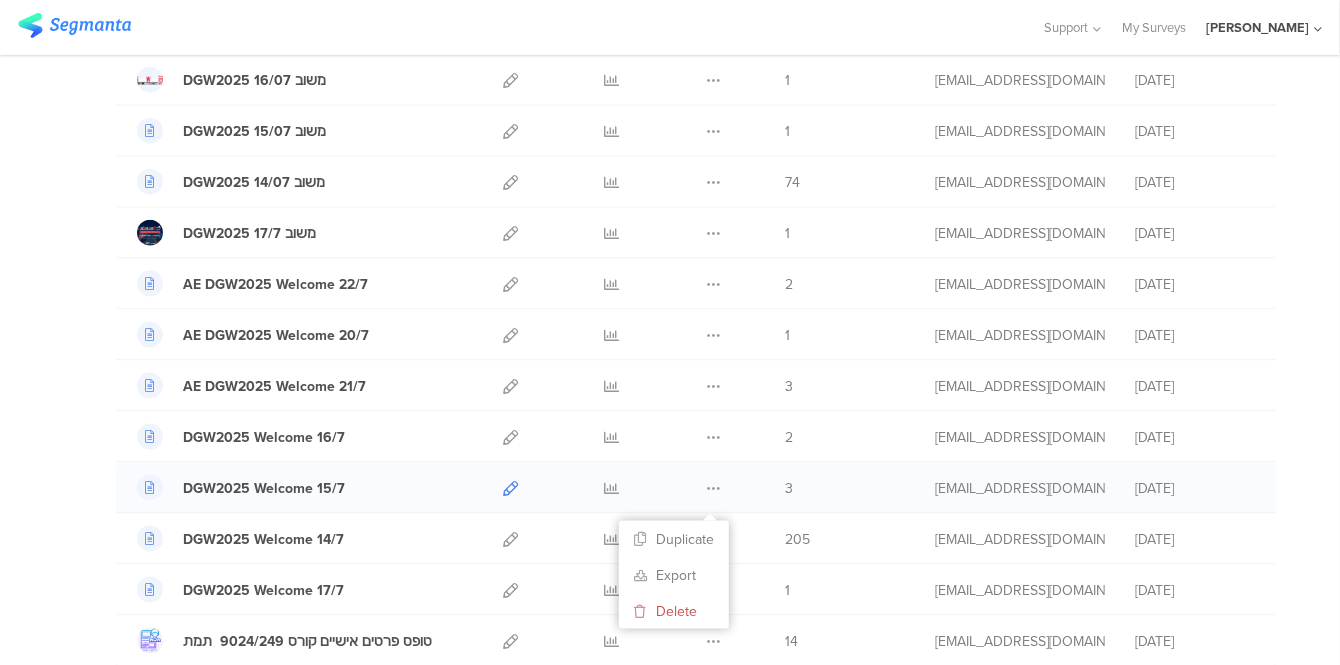 click at bounding box center [510, 488] 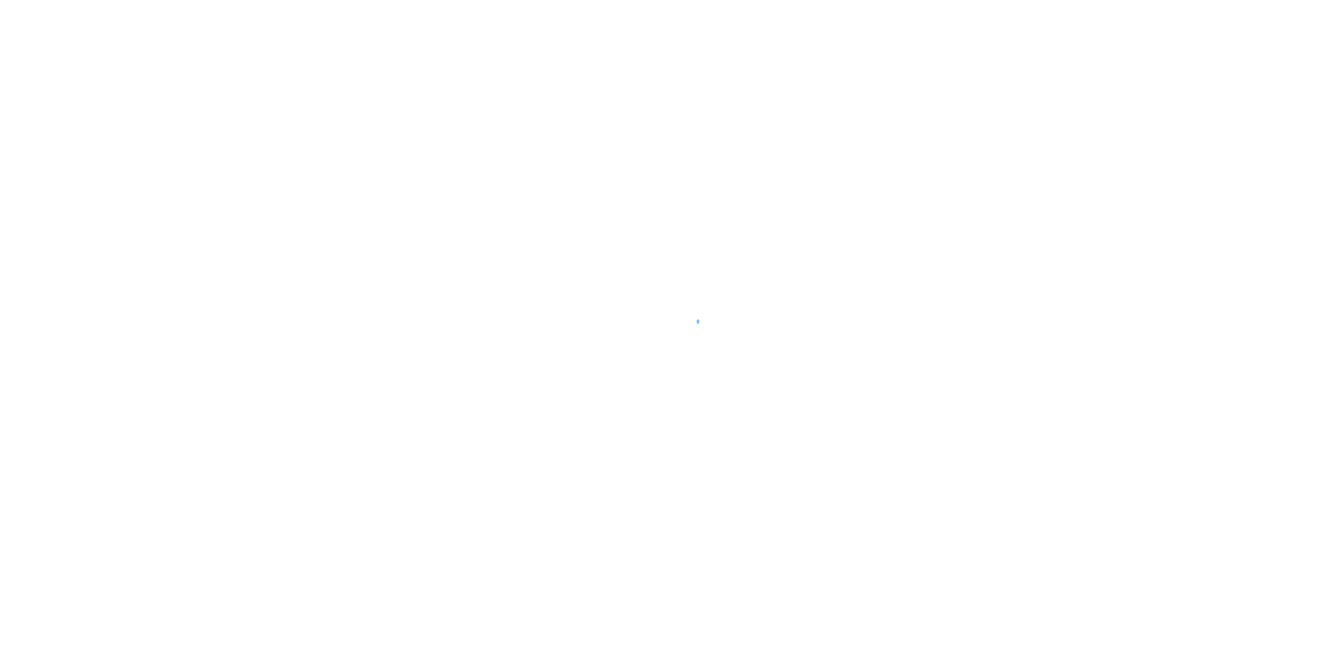 scroll, scrollTop: 0, scrollLeft: 0, axis: both 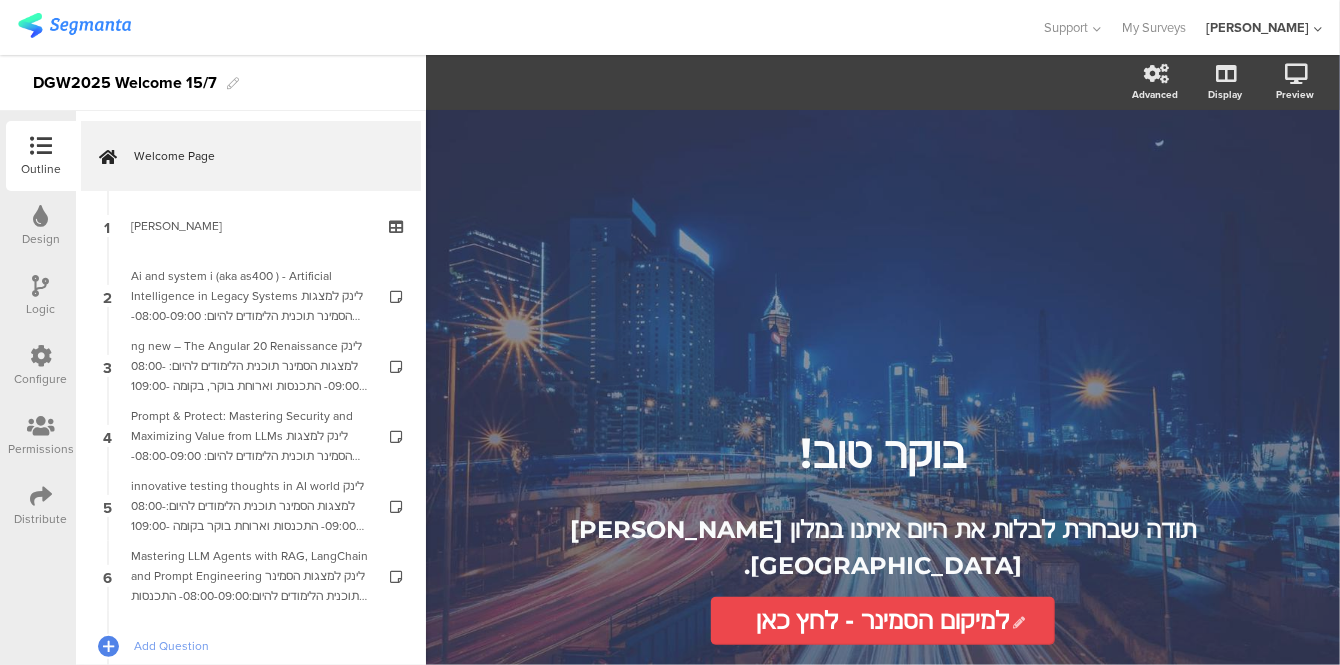 click at bounding box center (41, 496) 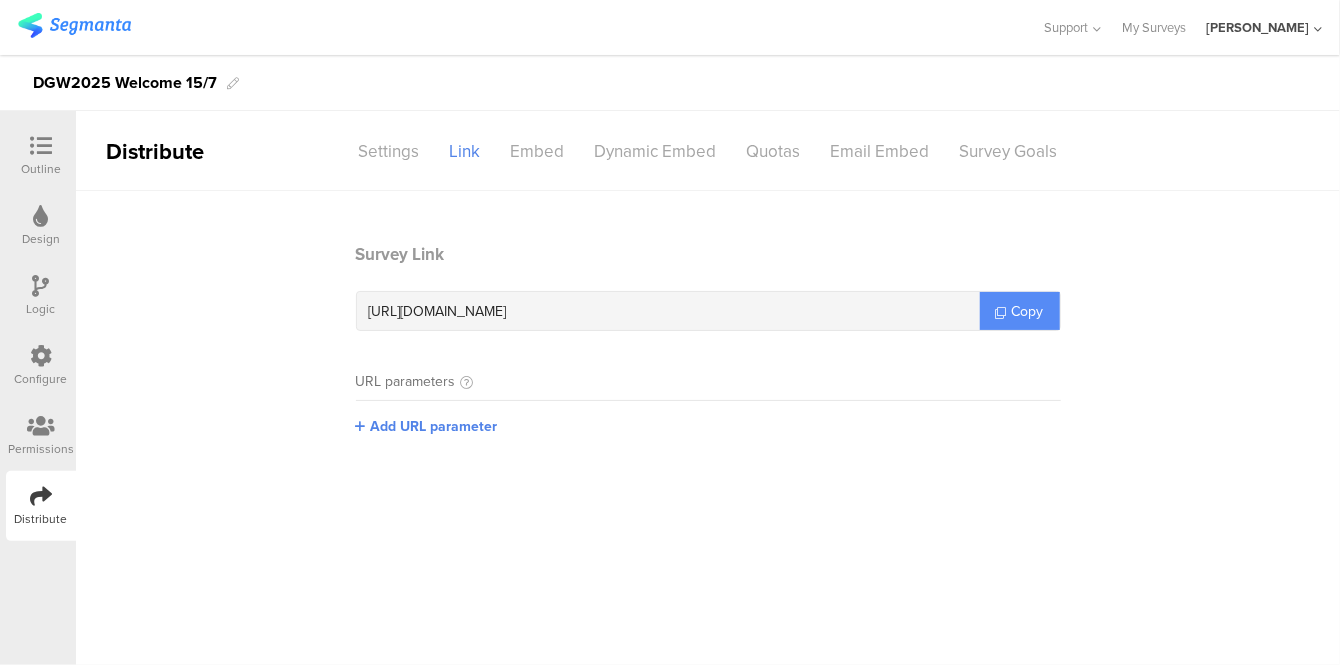 click on "Copy" at bounding box center [1028, 311] 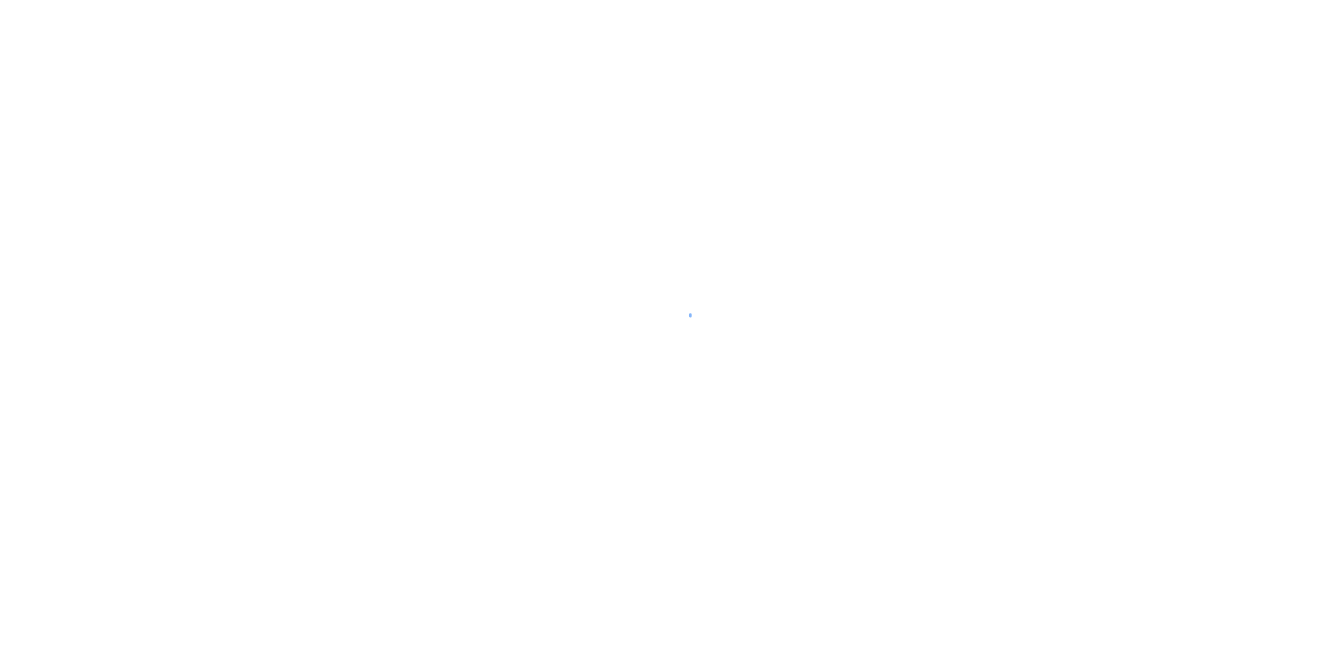 scroll, scrollTop: 0, scrollLeft: 0, axis: both 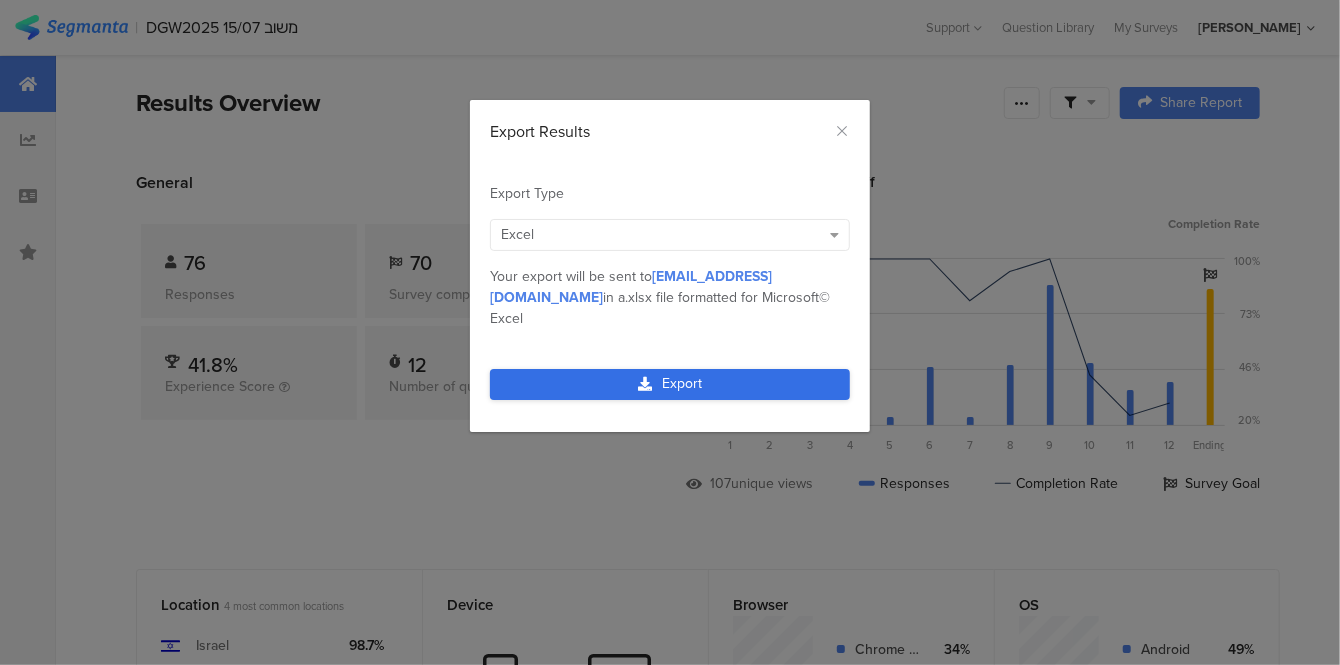 click on "Export" at bounding box center (670, 384) 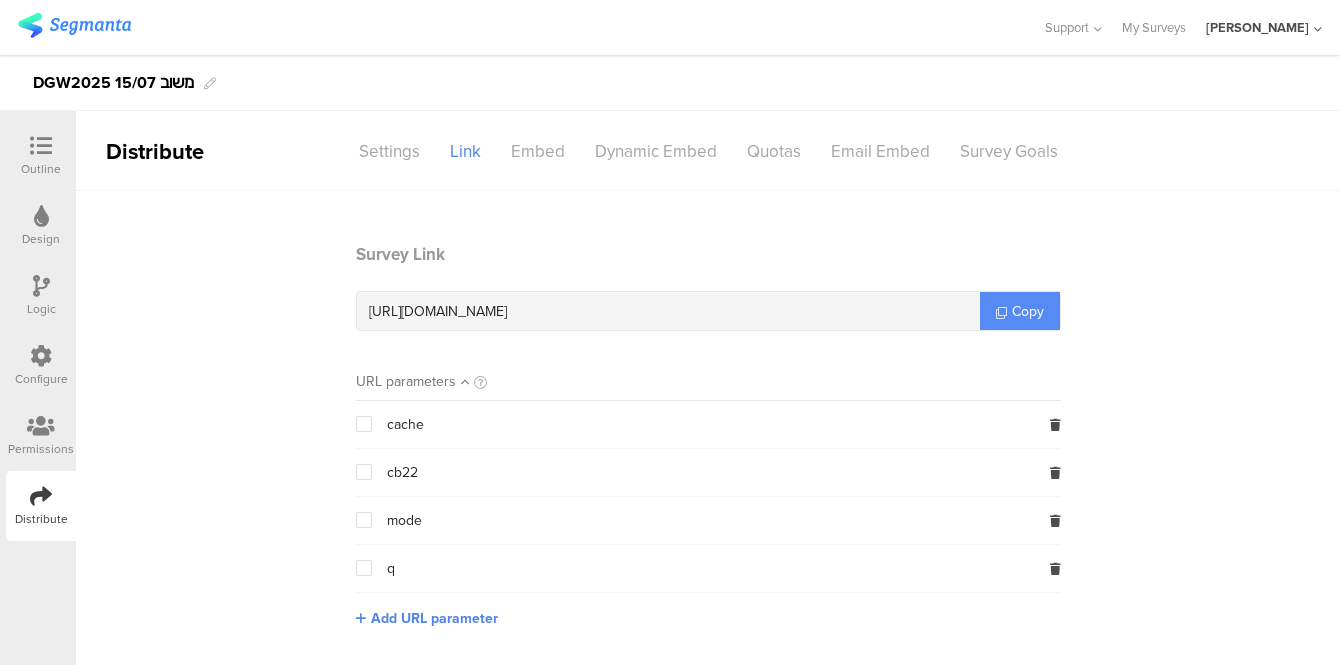 scroll, scrollTop: 0, scrollLeft: 0, axis: both 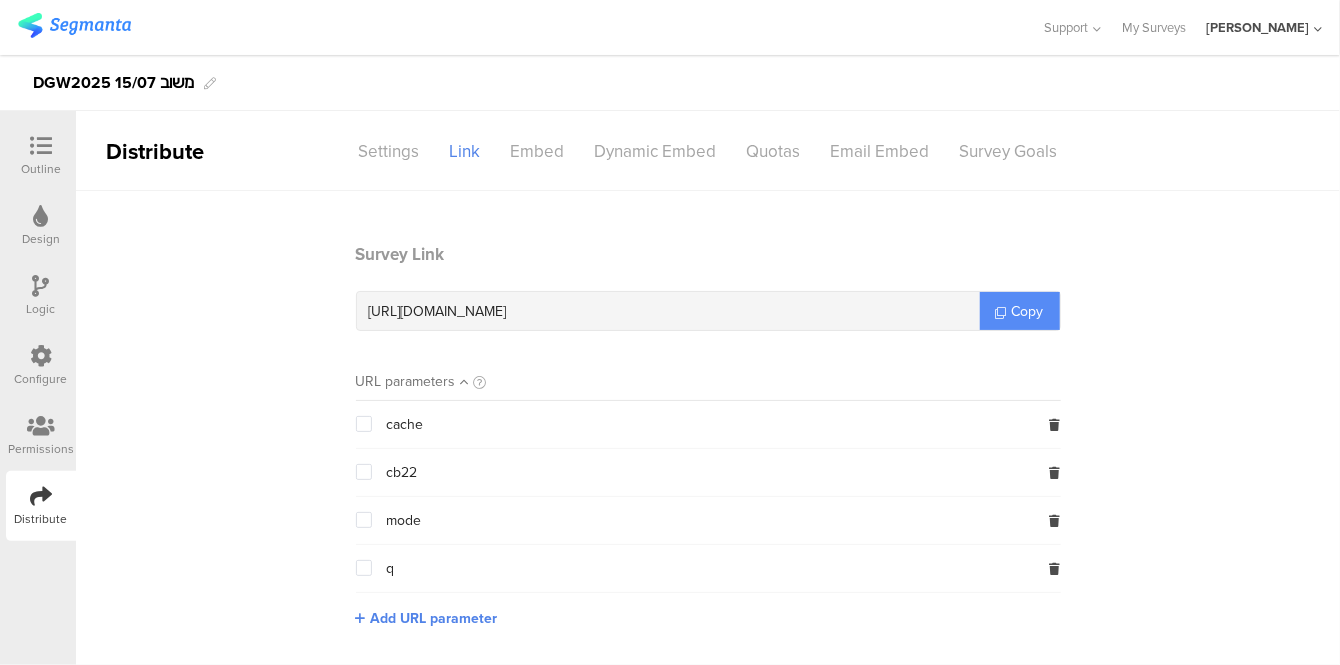 click on "Copy" at bounding box center [1028, 311] 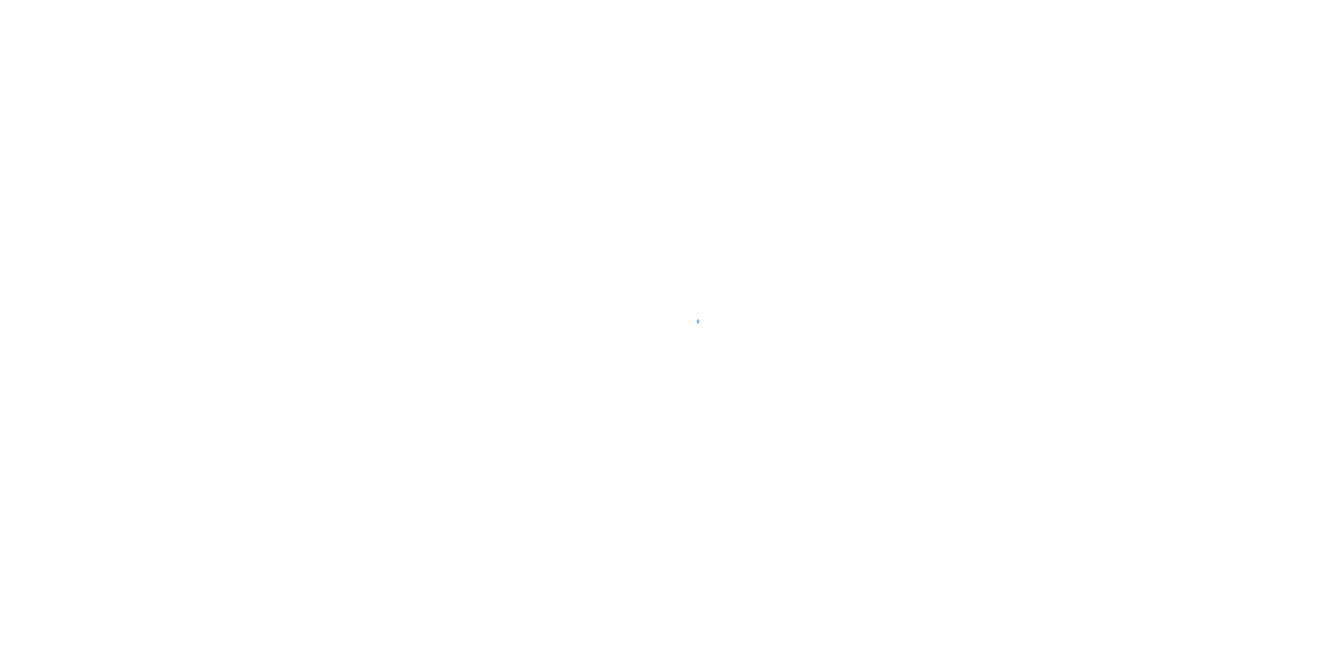 scroll, scrollTop: 0, scrollLeft: 0, axis: both 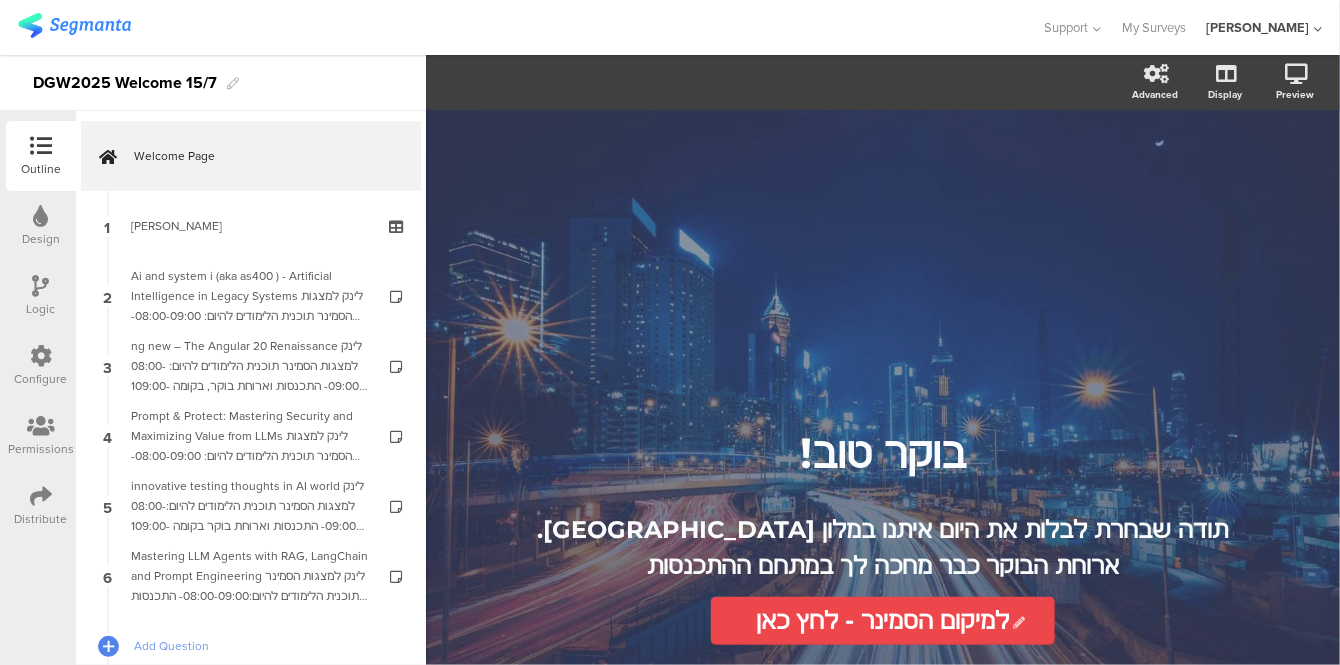 click on "Distribute" at bounding box center (41, 519) 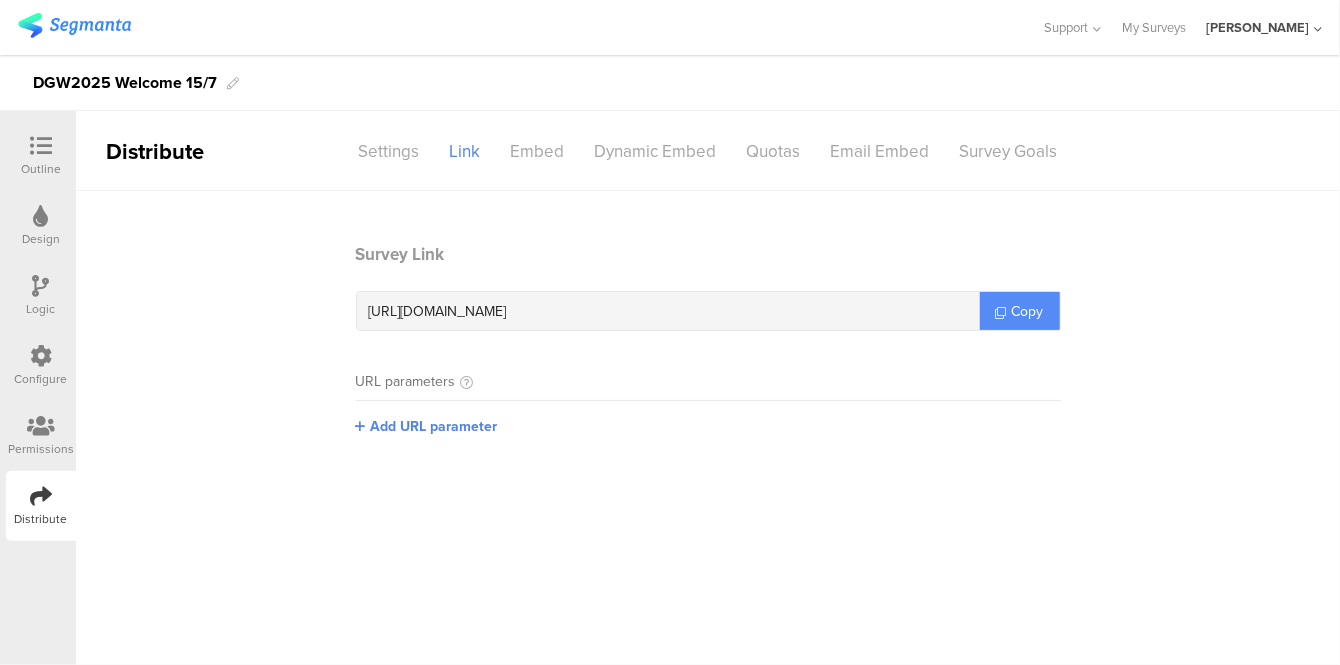 click on "Copy" at bounding box center [1028, 311] 